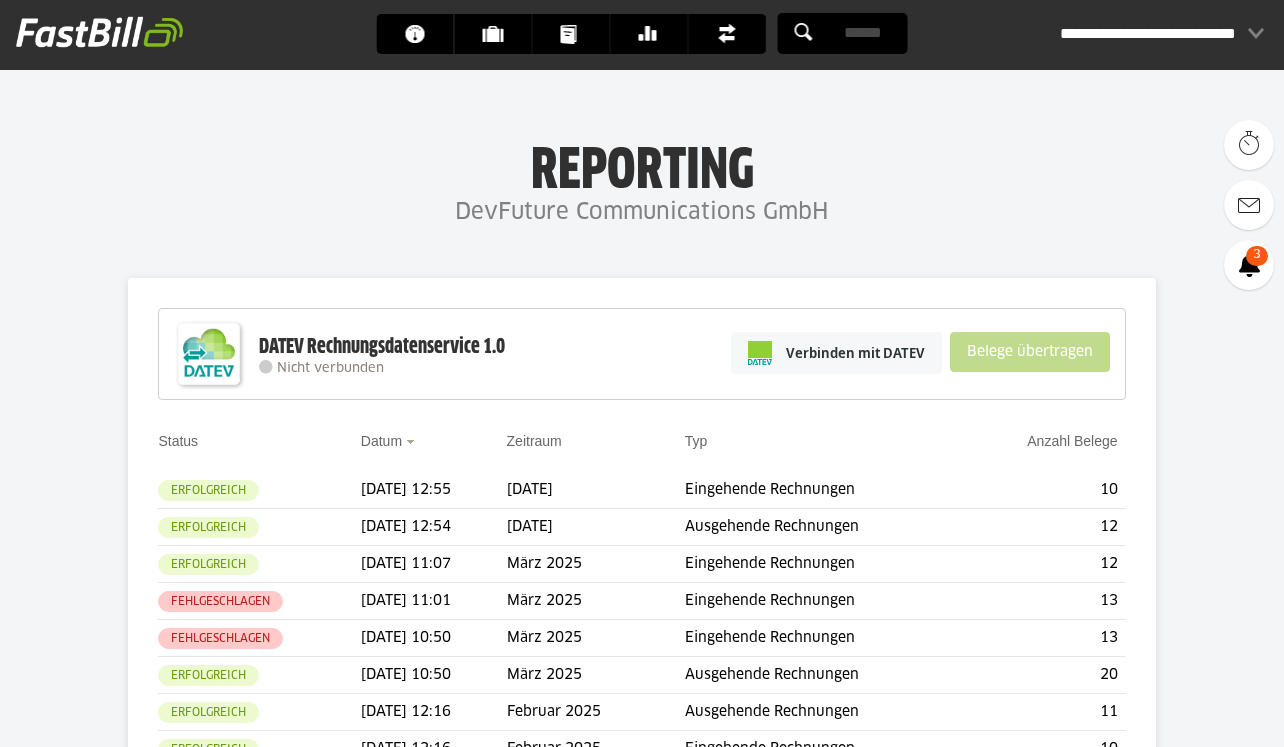 scroll, scrollTop: 0, scrollLeft: 0, axis: both 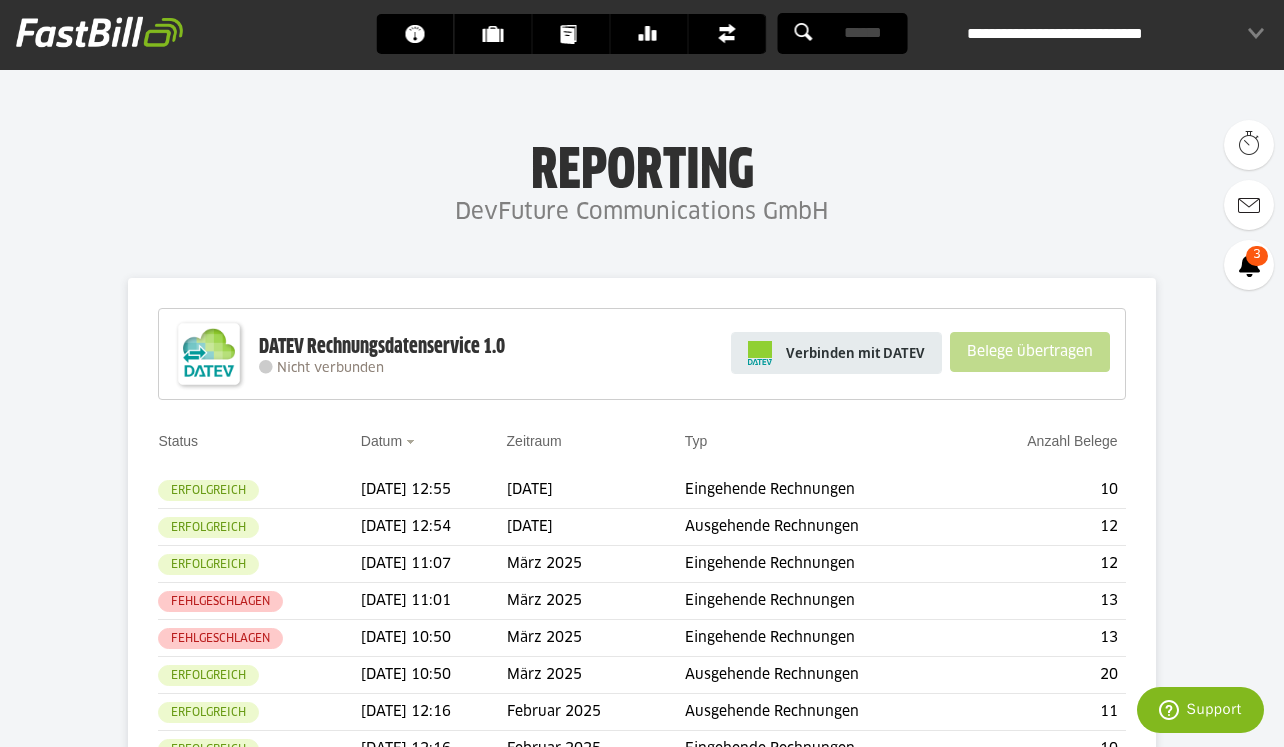 click on "Verbinden mit DATEV" at bounding box center [855, 353] 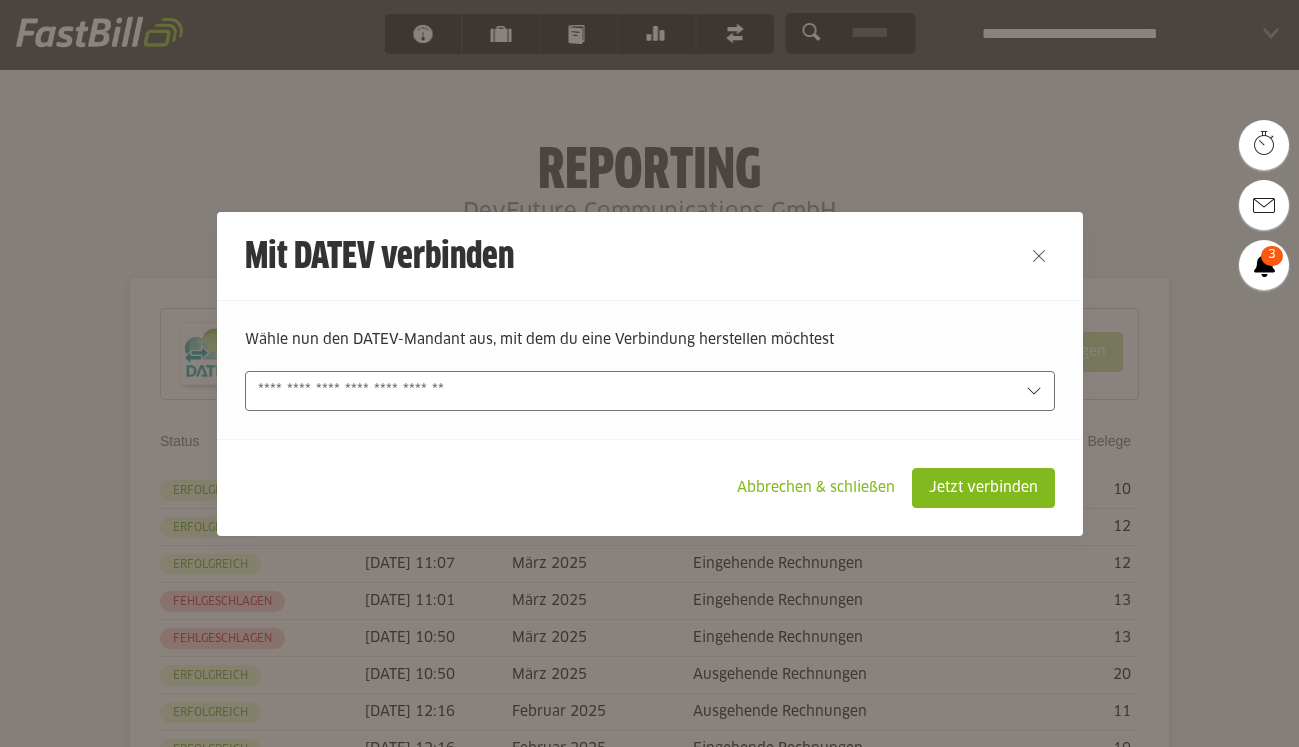 scroll, scrollTop: 0, scrollLeft: 0, axis: both 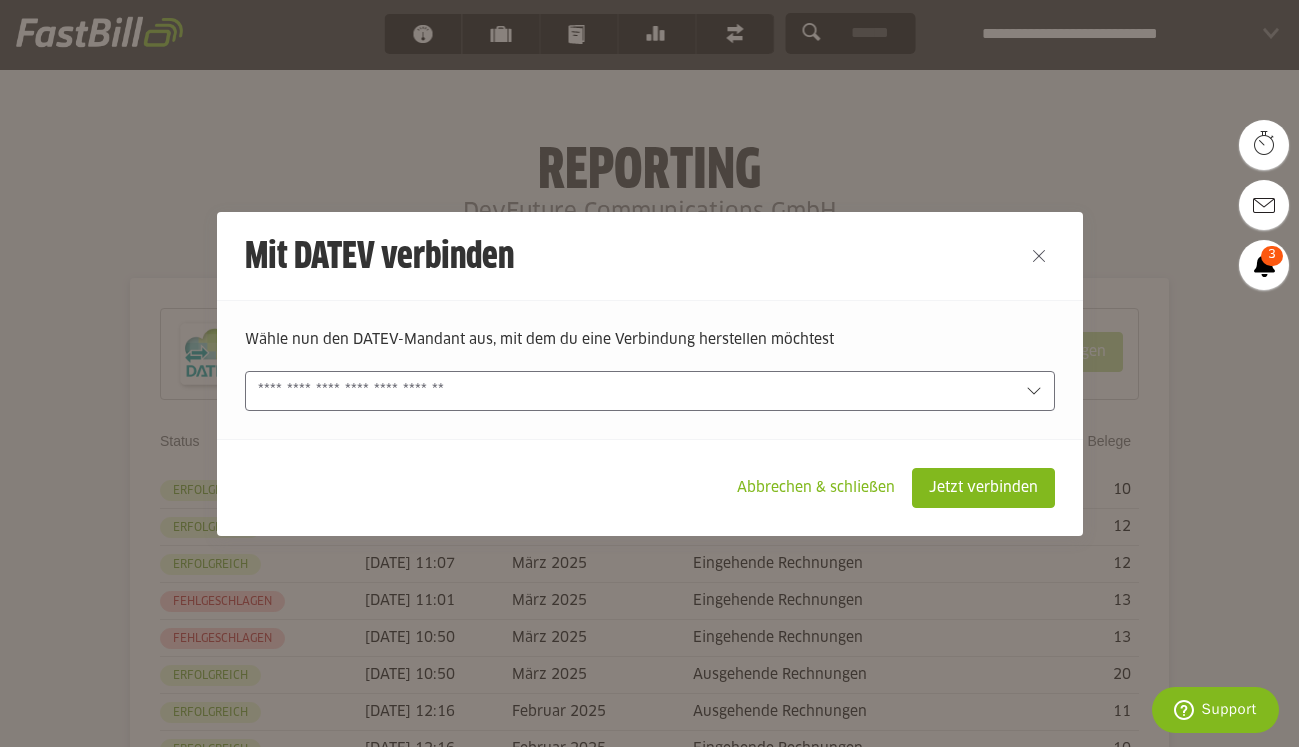 click at bounding box center (636, 391) 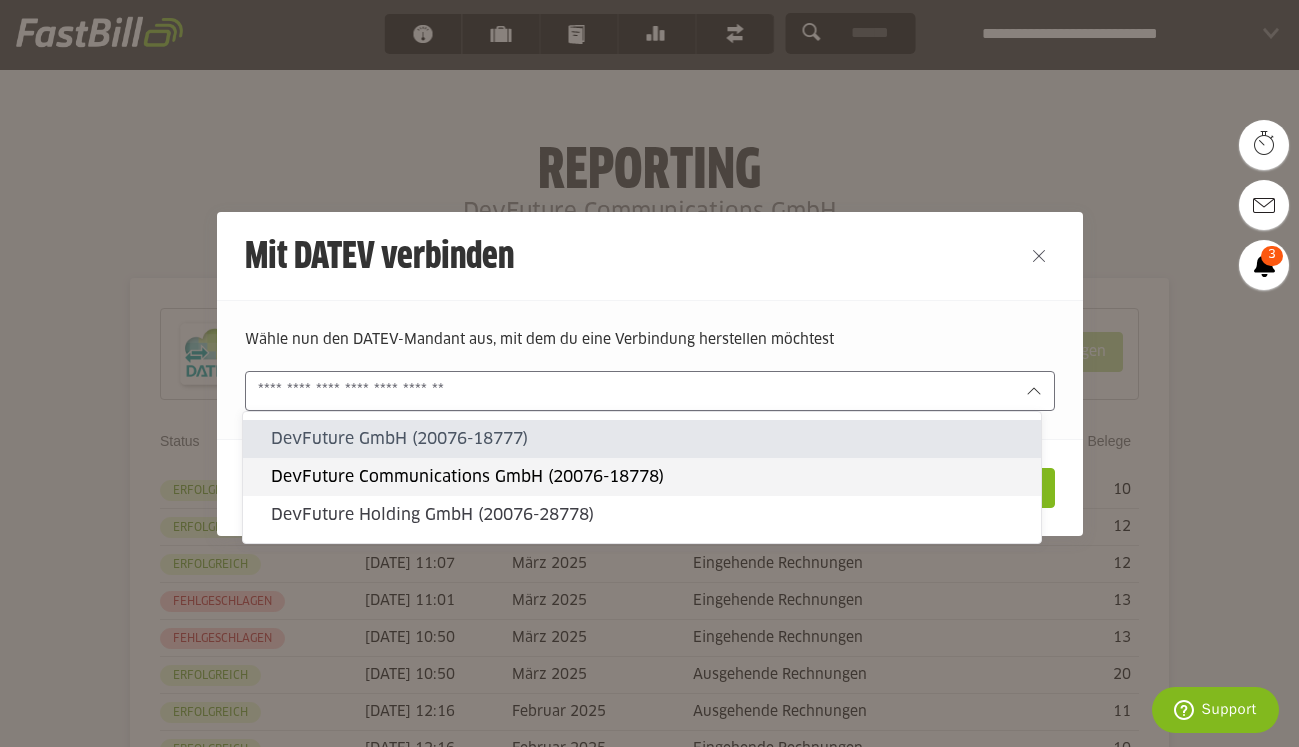 click on "DevFuture Communications GmbH (20076-18778)" at bounding box center (648, 477) 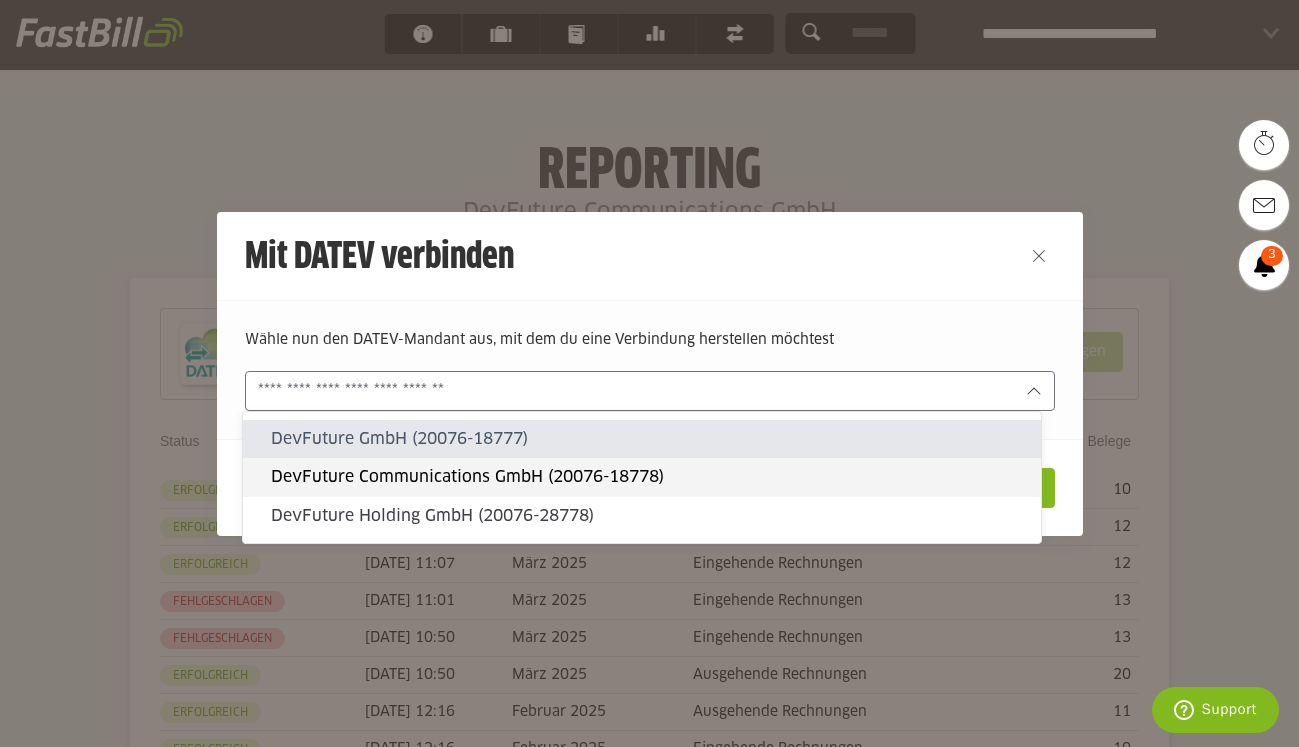 type on "**********" 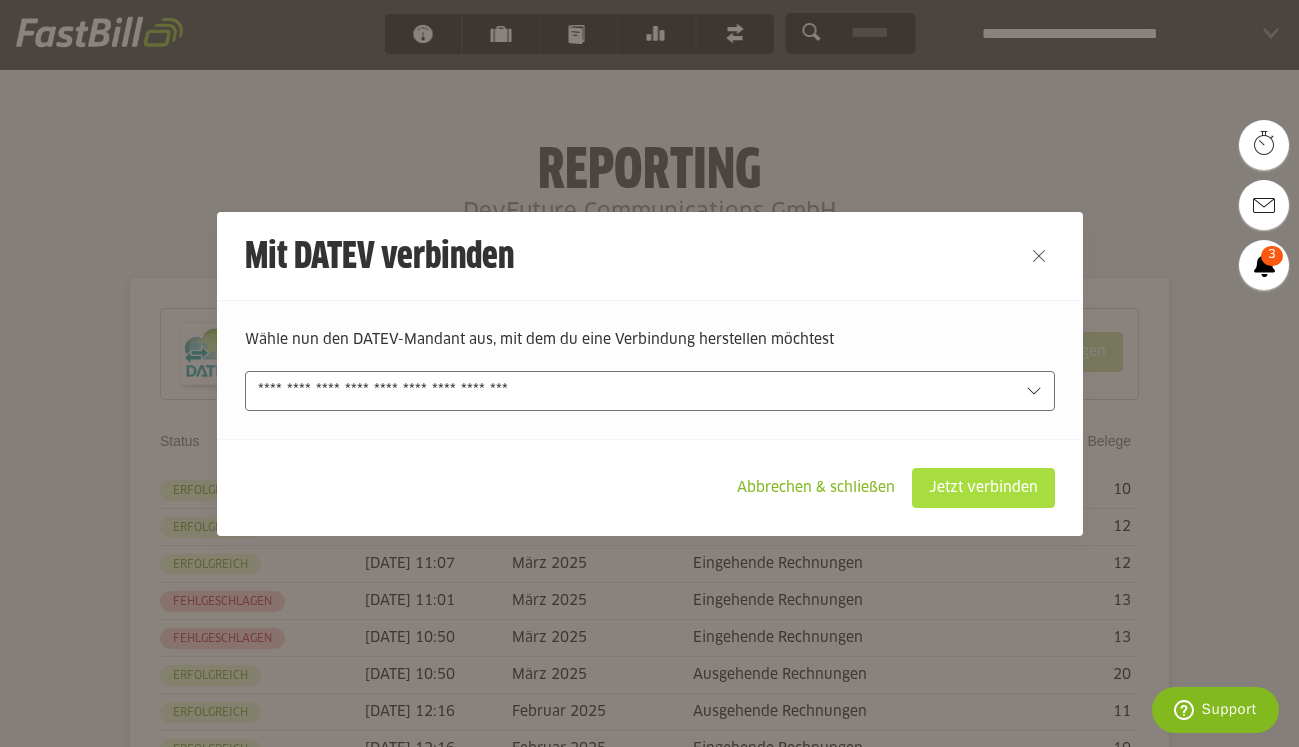 click on "Jetzt verbinden" at bounding box center [983, 488] 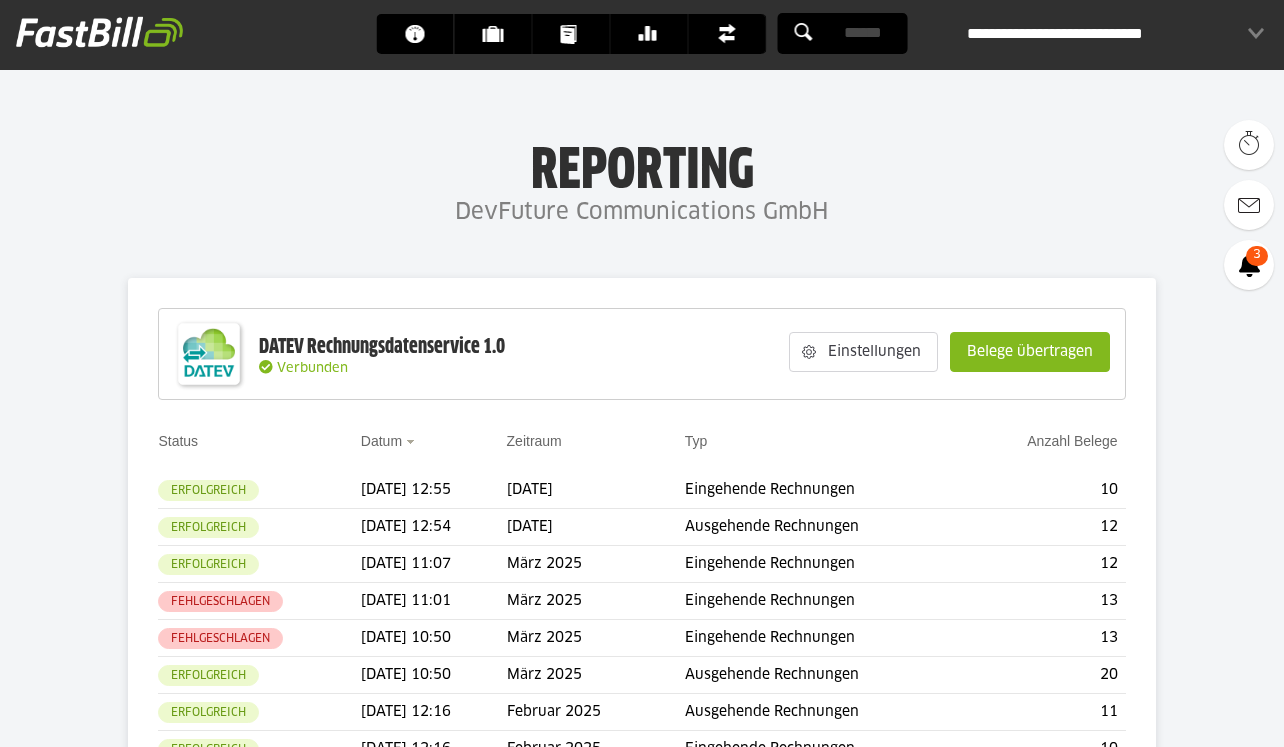 scroll, scrollTop: 0, scrollLeft: 0, axis: both 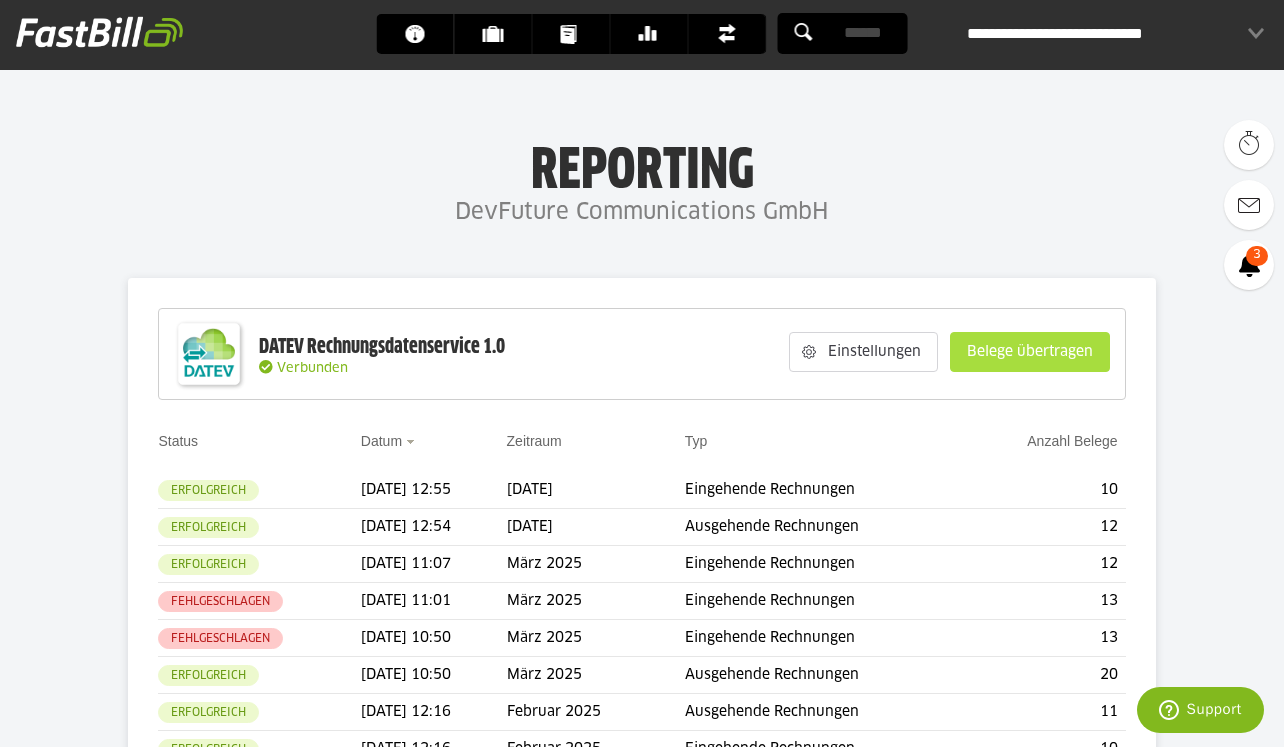 click on "Belege übertragen" at bounding box center (1030, 352) 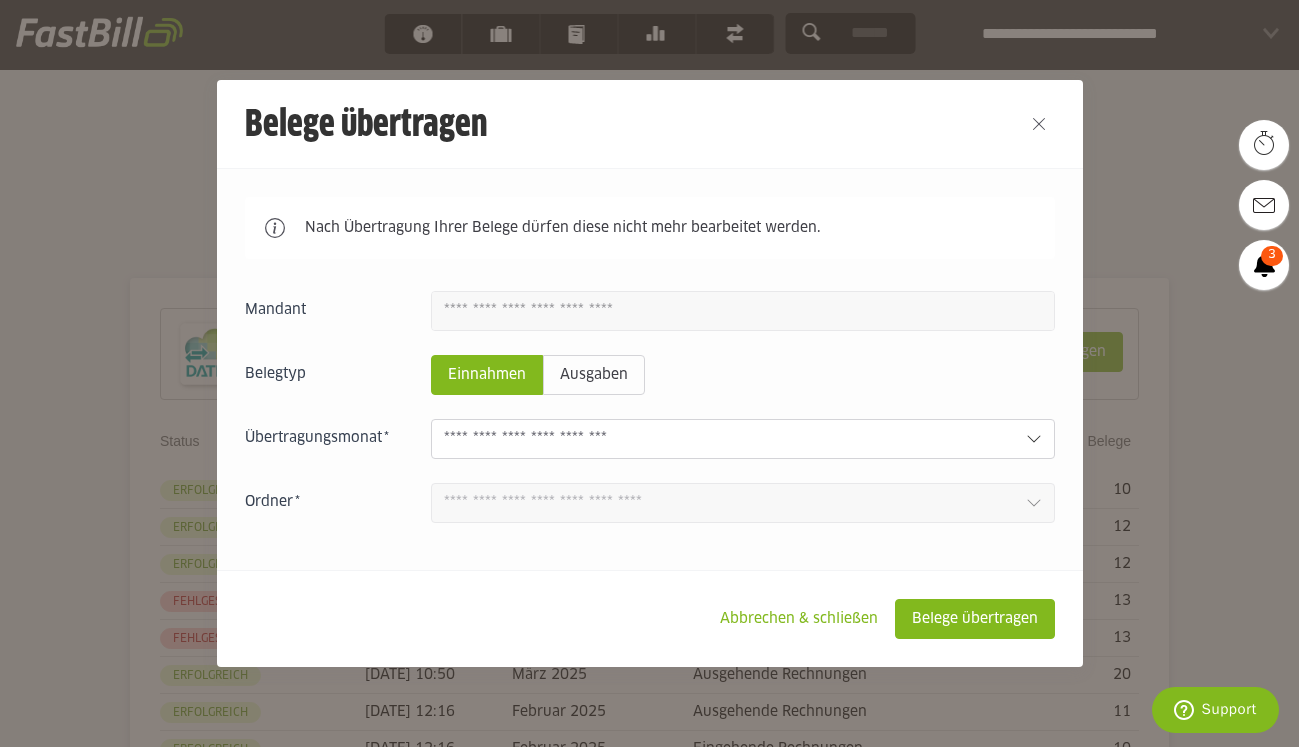 click 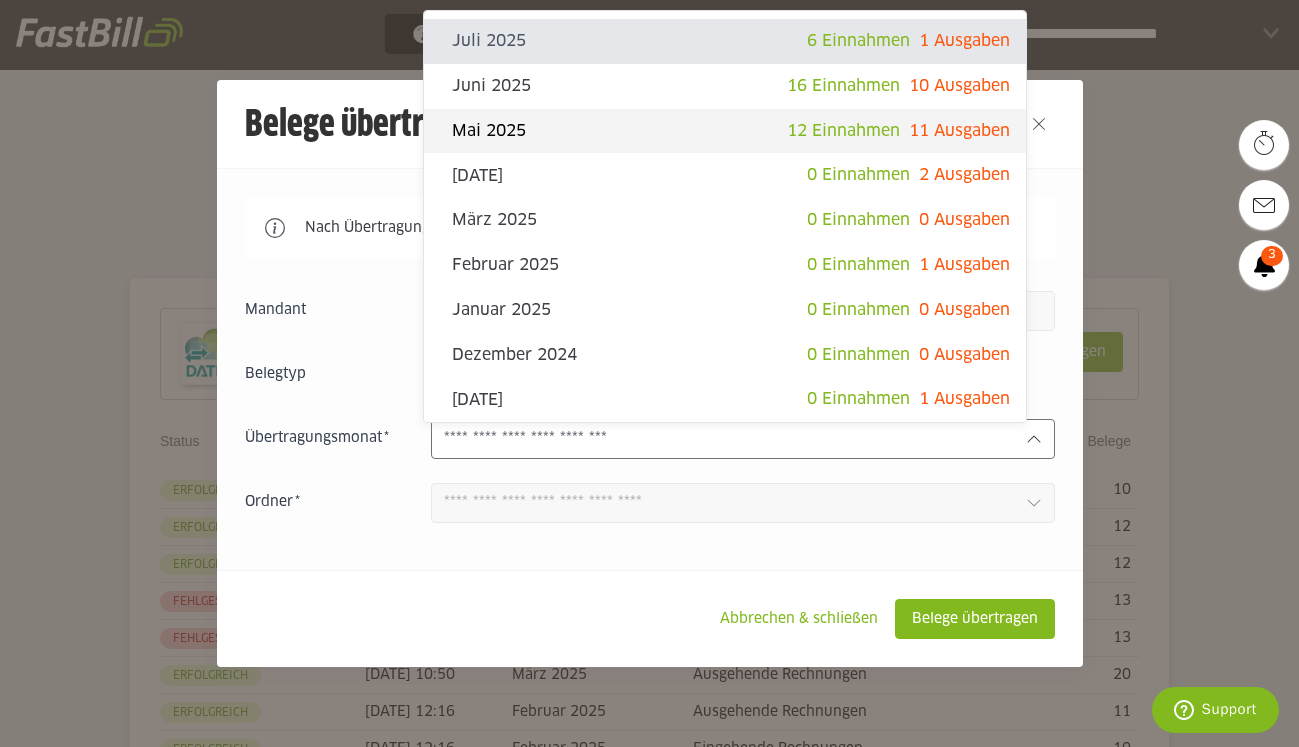 click on "Mai 2025" 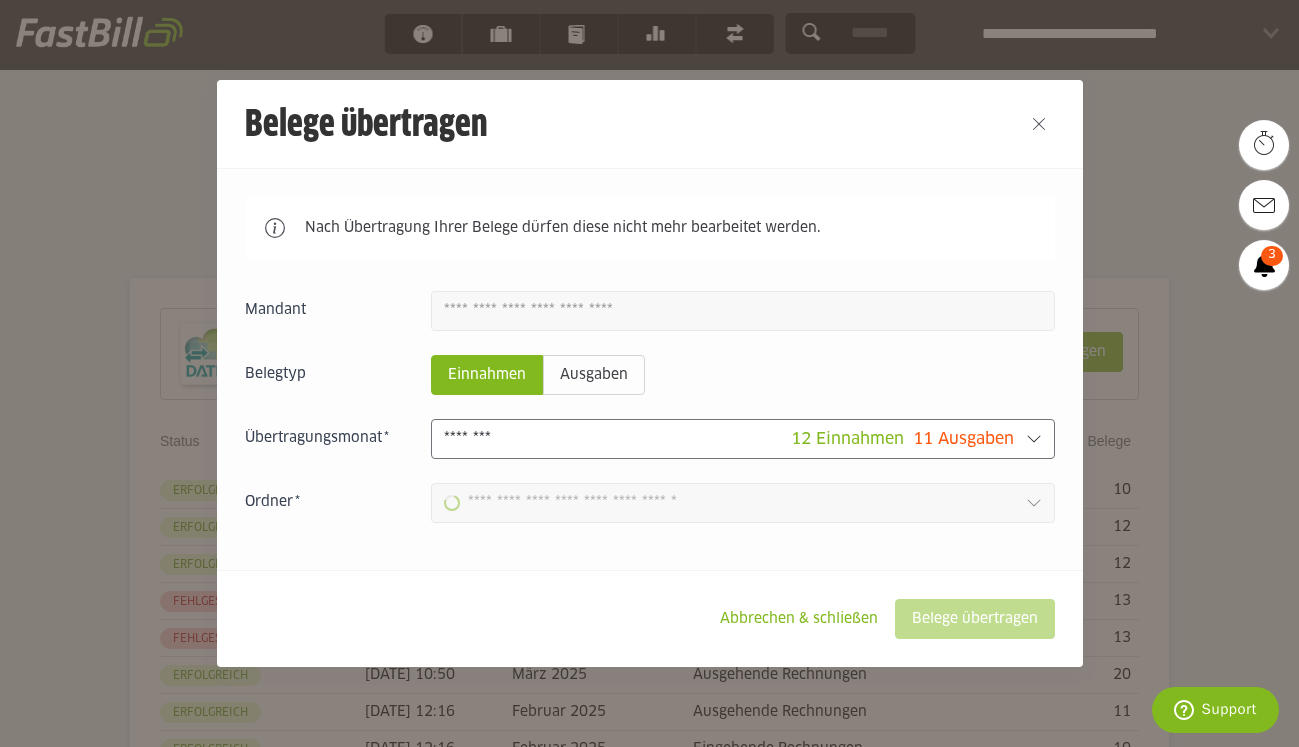 type on "**********" 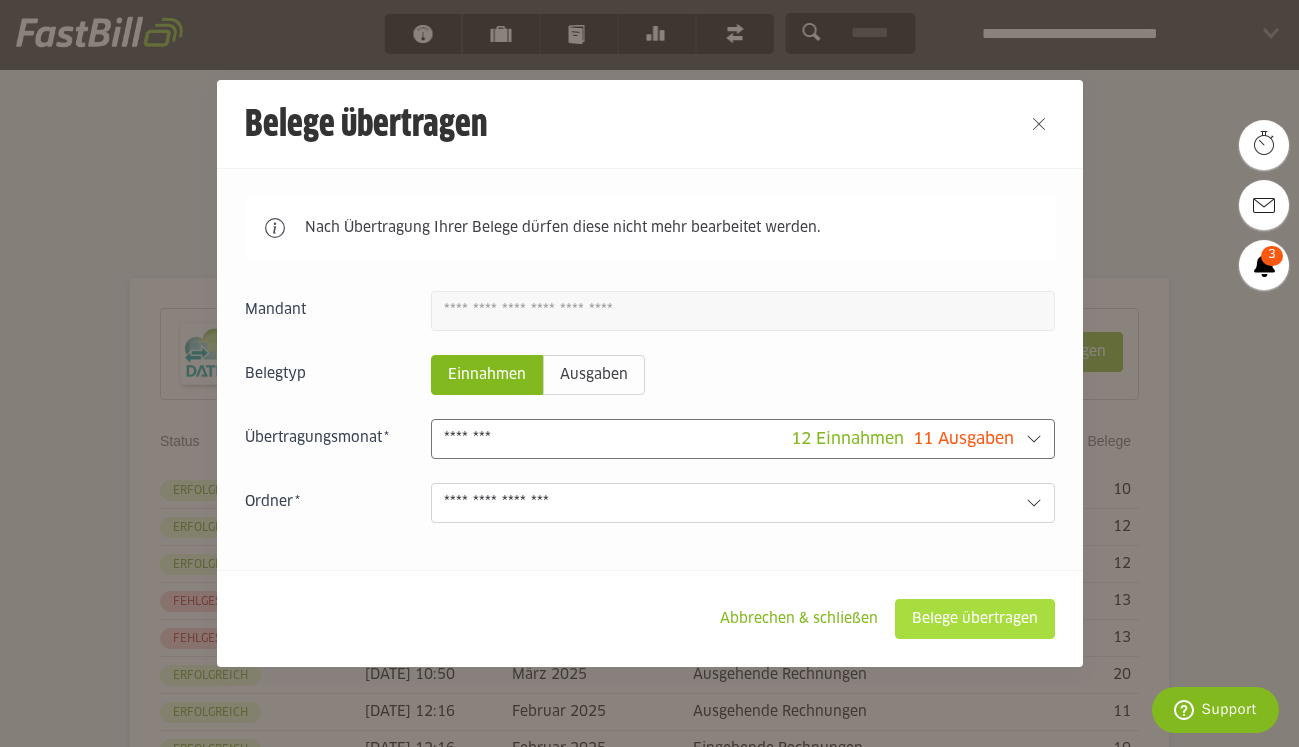 click on "Belege übertragen" at bounding box center (975, 619) 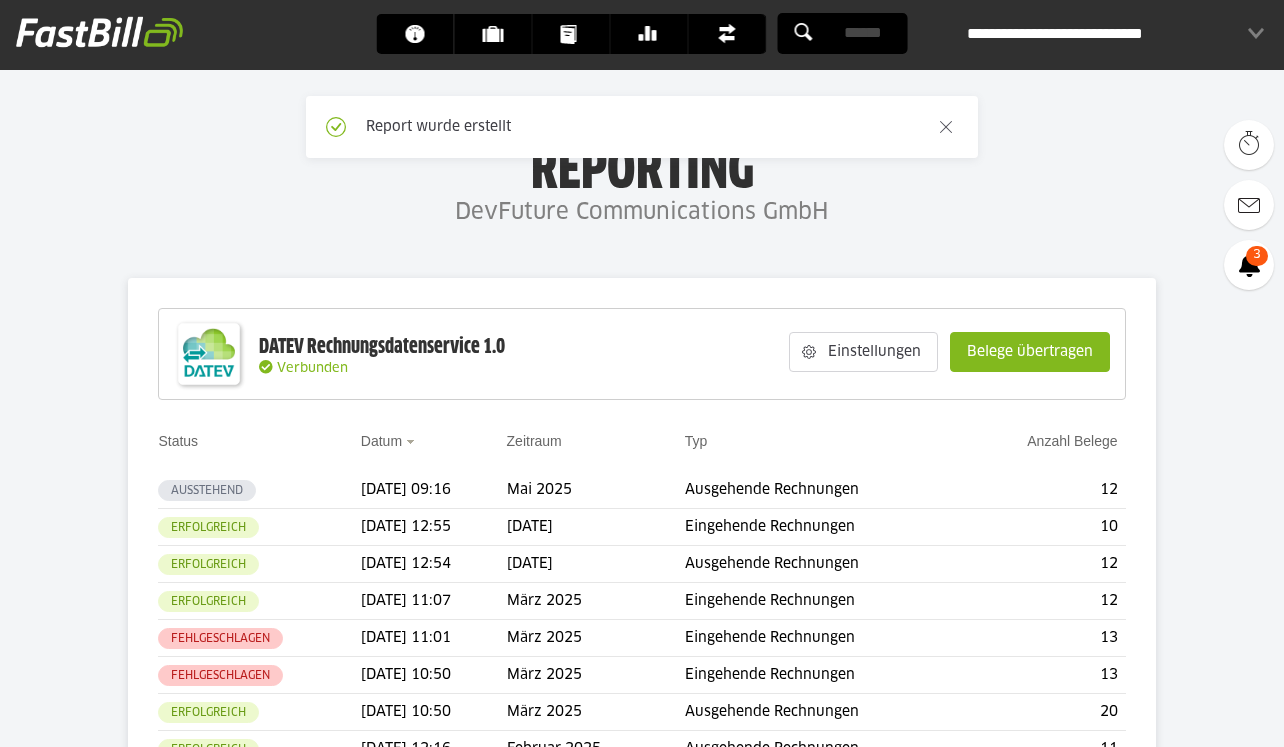 scroll, scrollTop: 0, scrollLeft: 0, axis: both 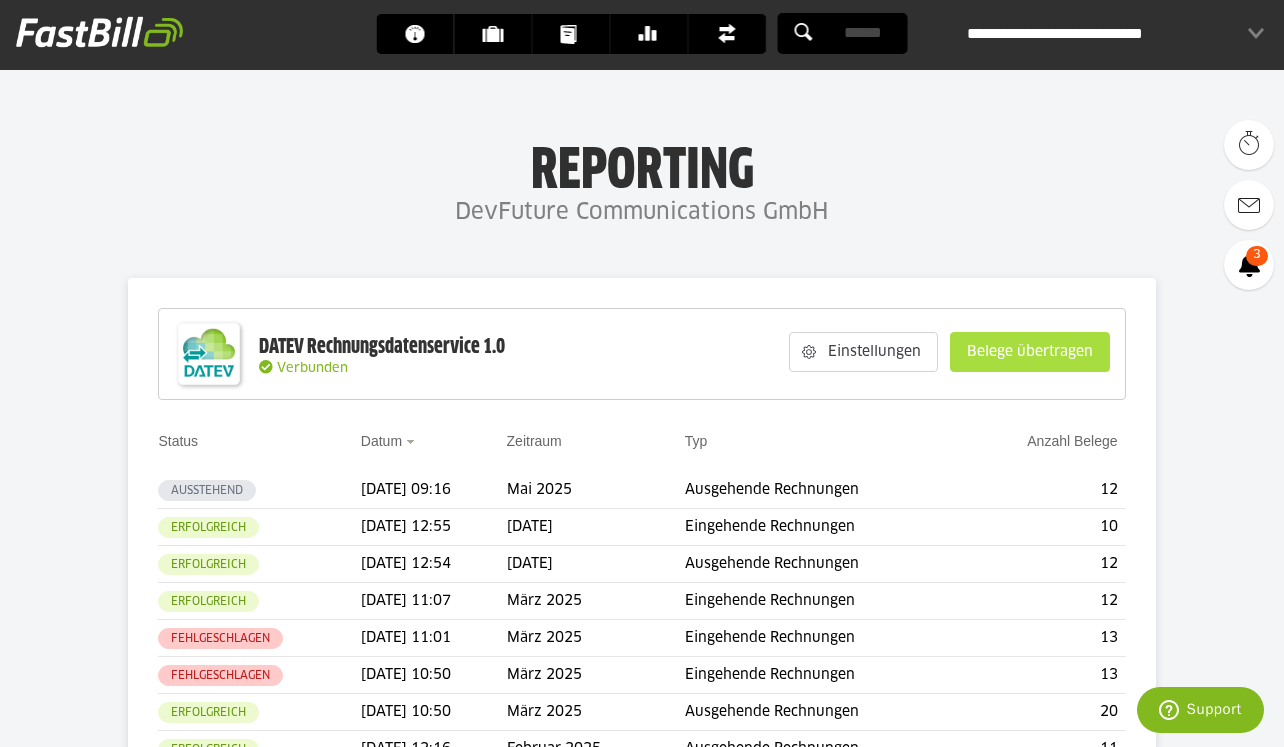 click on "Belege übertragen" at bounding box center [1030, 352] 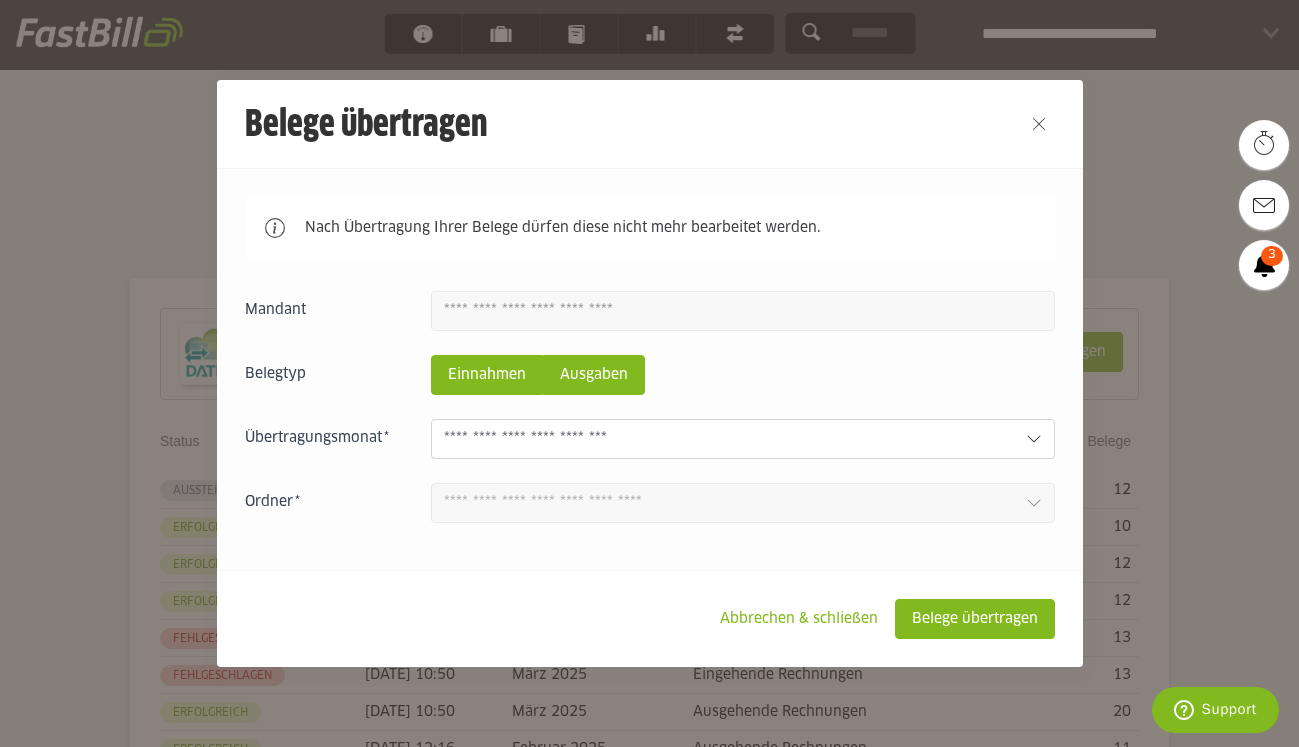 click on "Ausgaben" 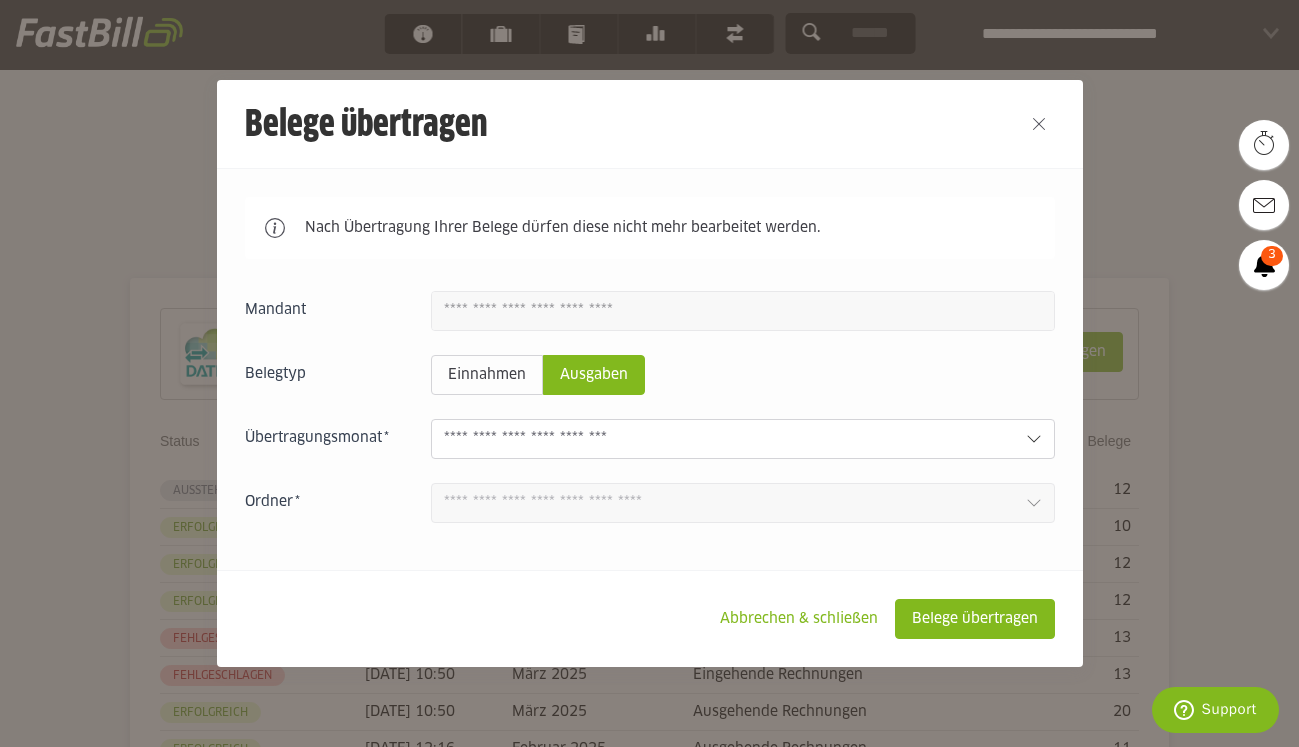 click 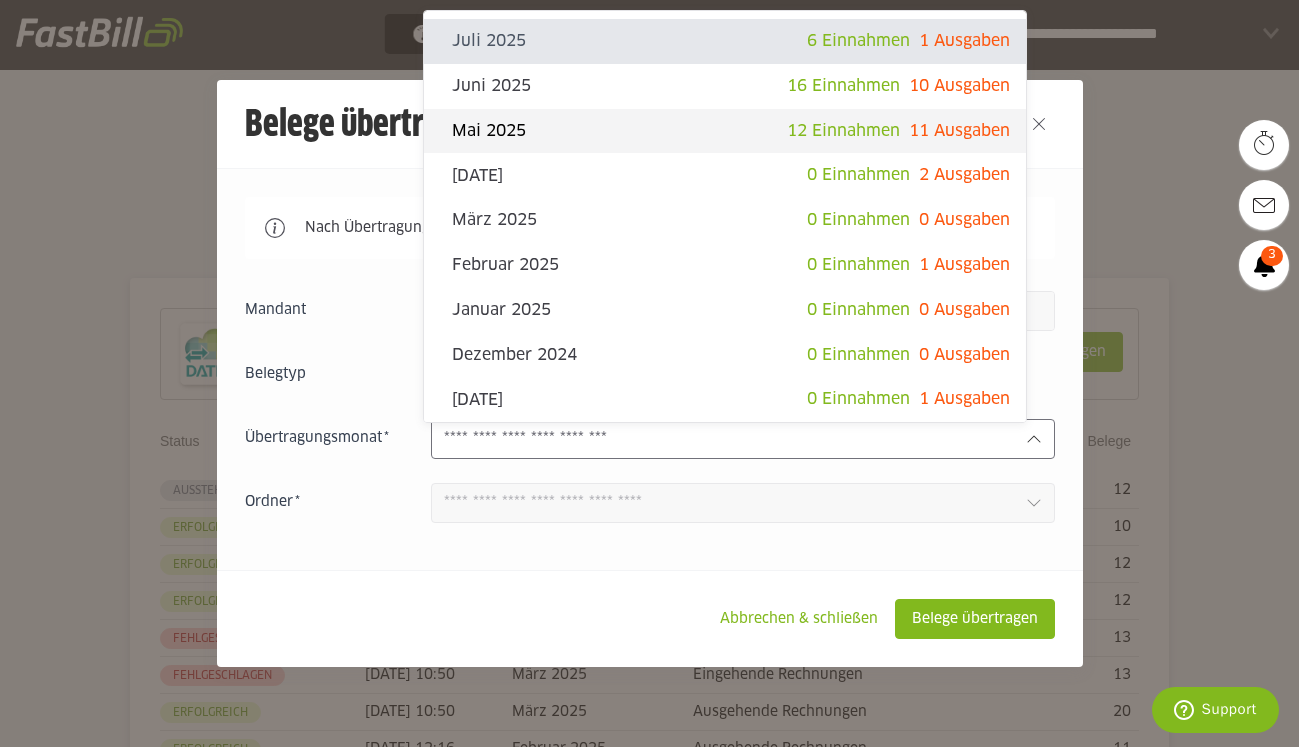 click on "Mai 2025" 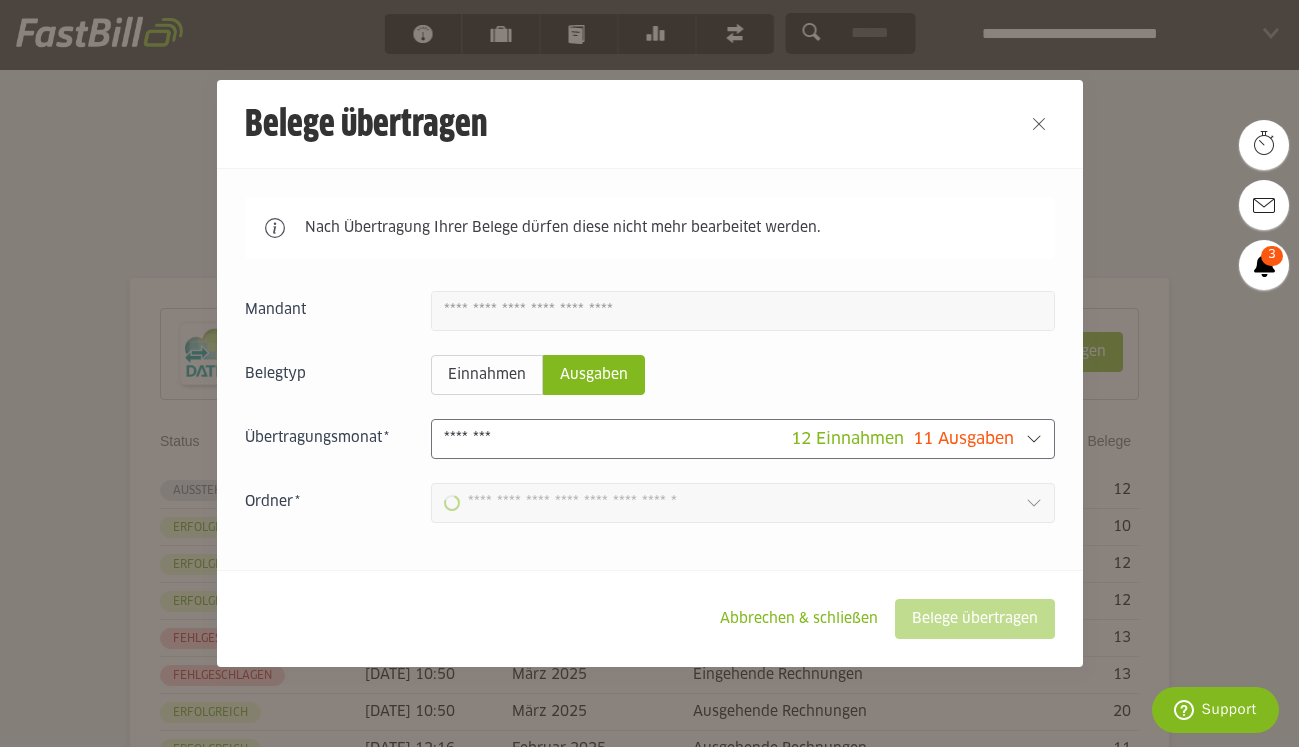 type on "**********" 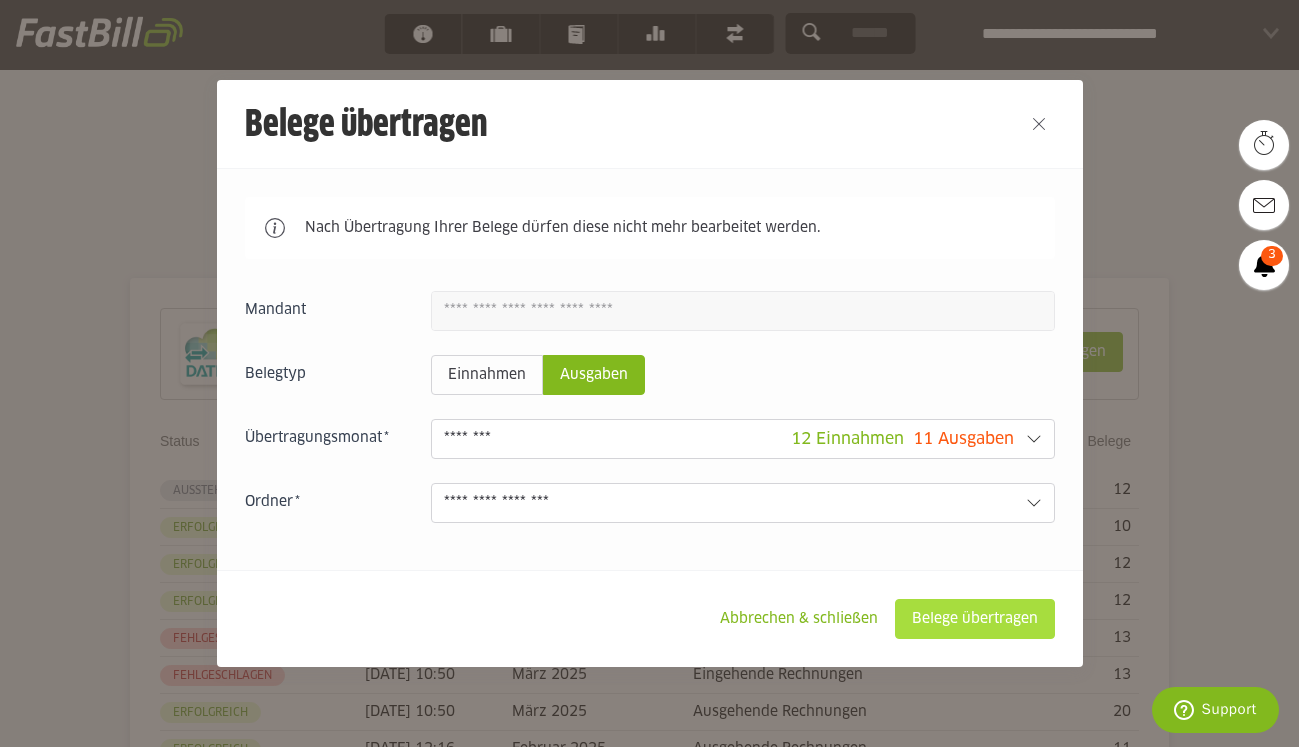 click on "Belege übertragen" at bounding box center [975, 619] 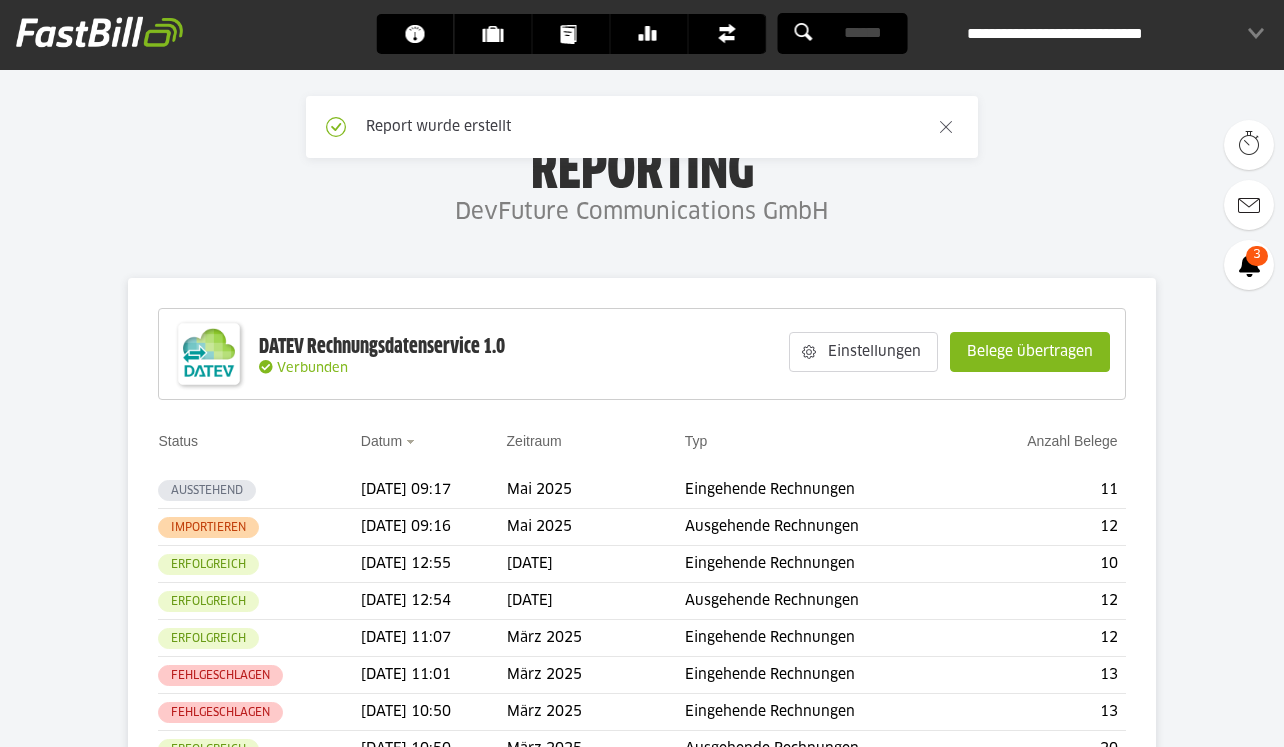 scroll, scrollTop: 0, scrollLeft: 0, axis: both 